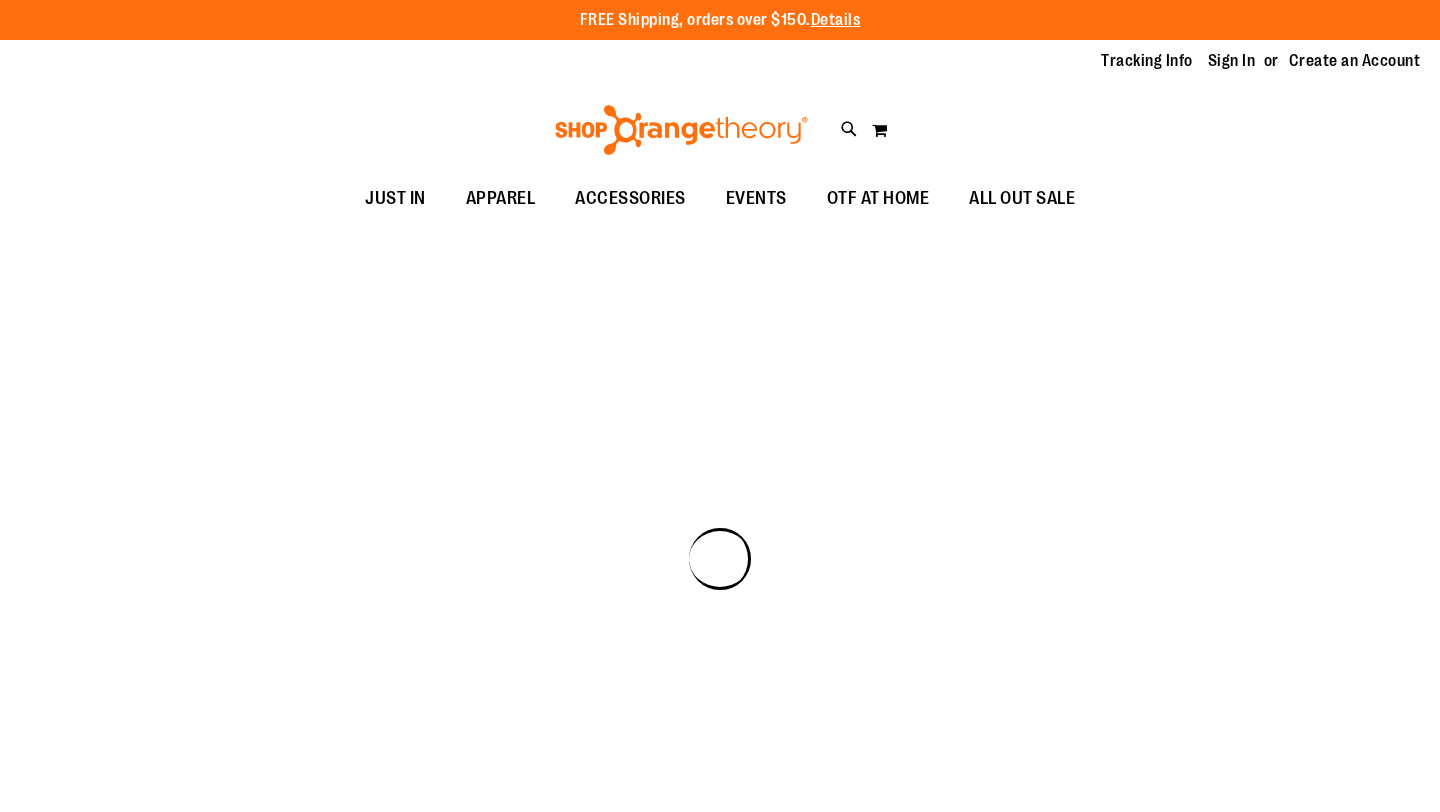 scroll, scrollTop: 0, scrollLeft: 0, axis: both 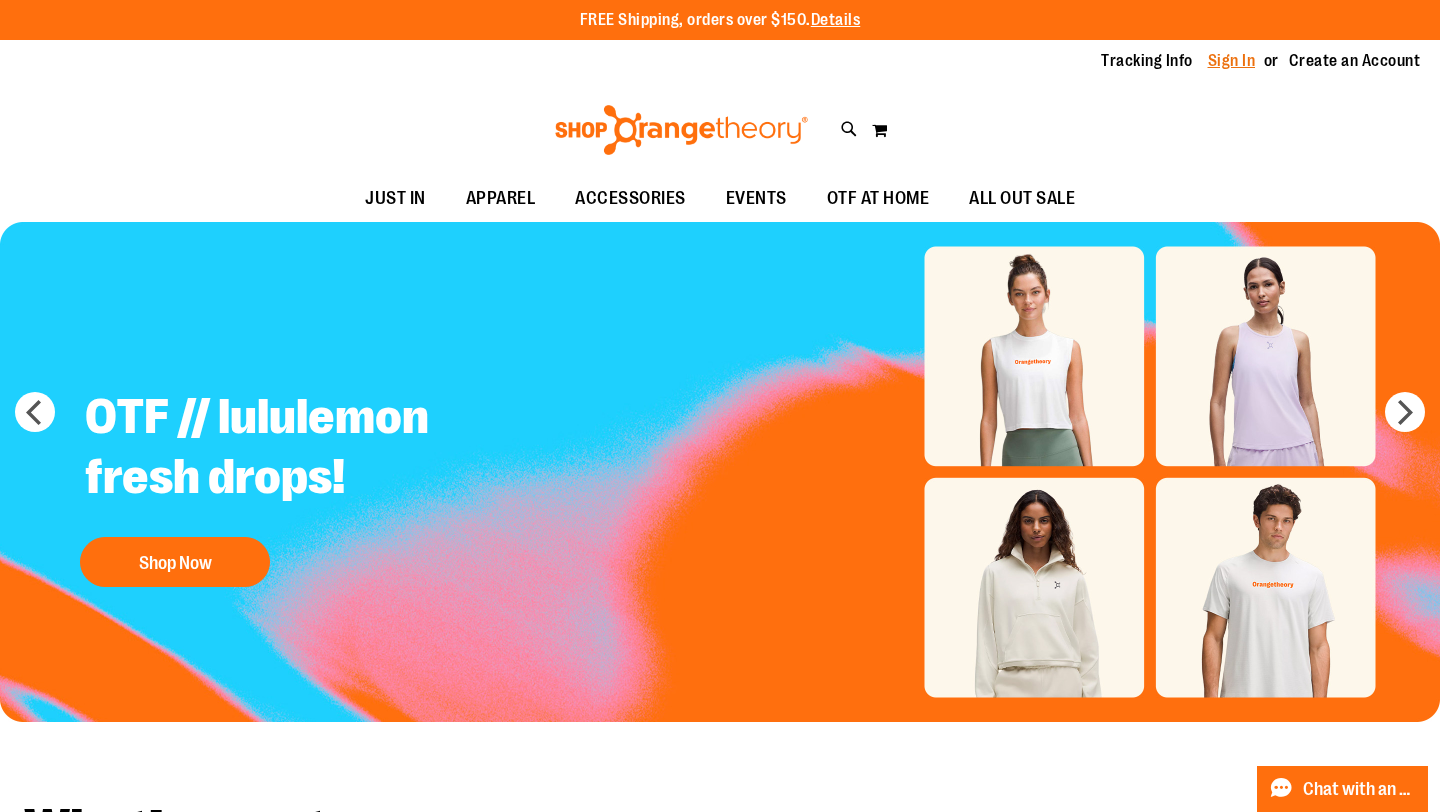 type on "**********" 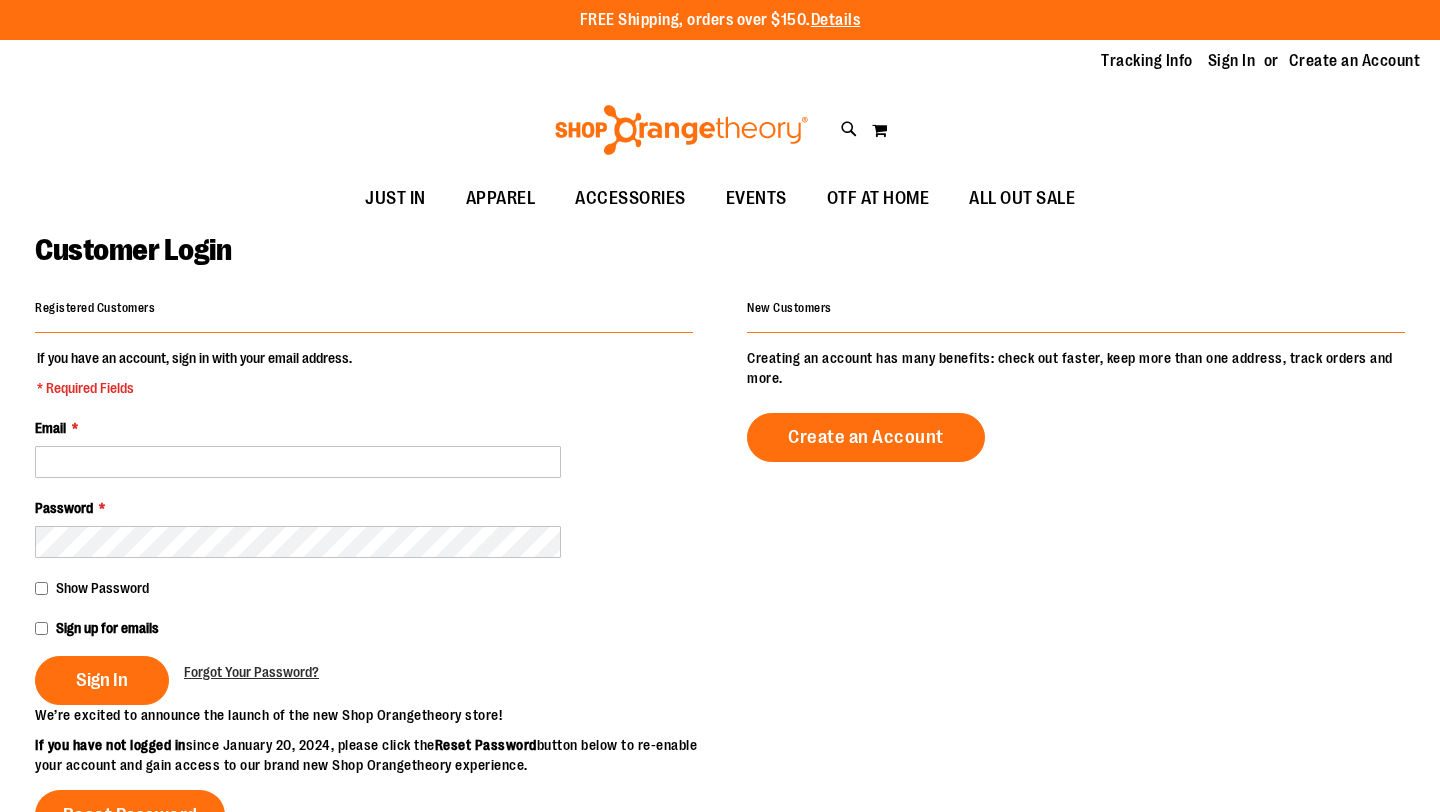 scroll, scrollTop: 0, scrollLeft: 0, axis: both 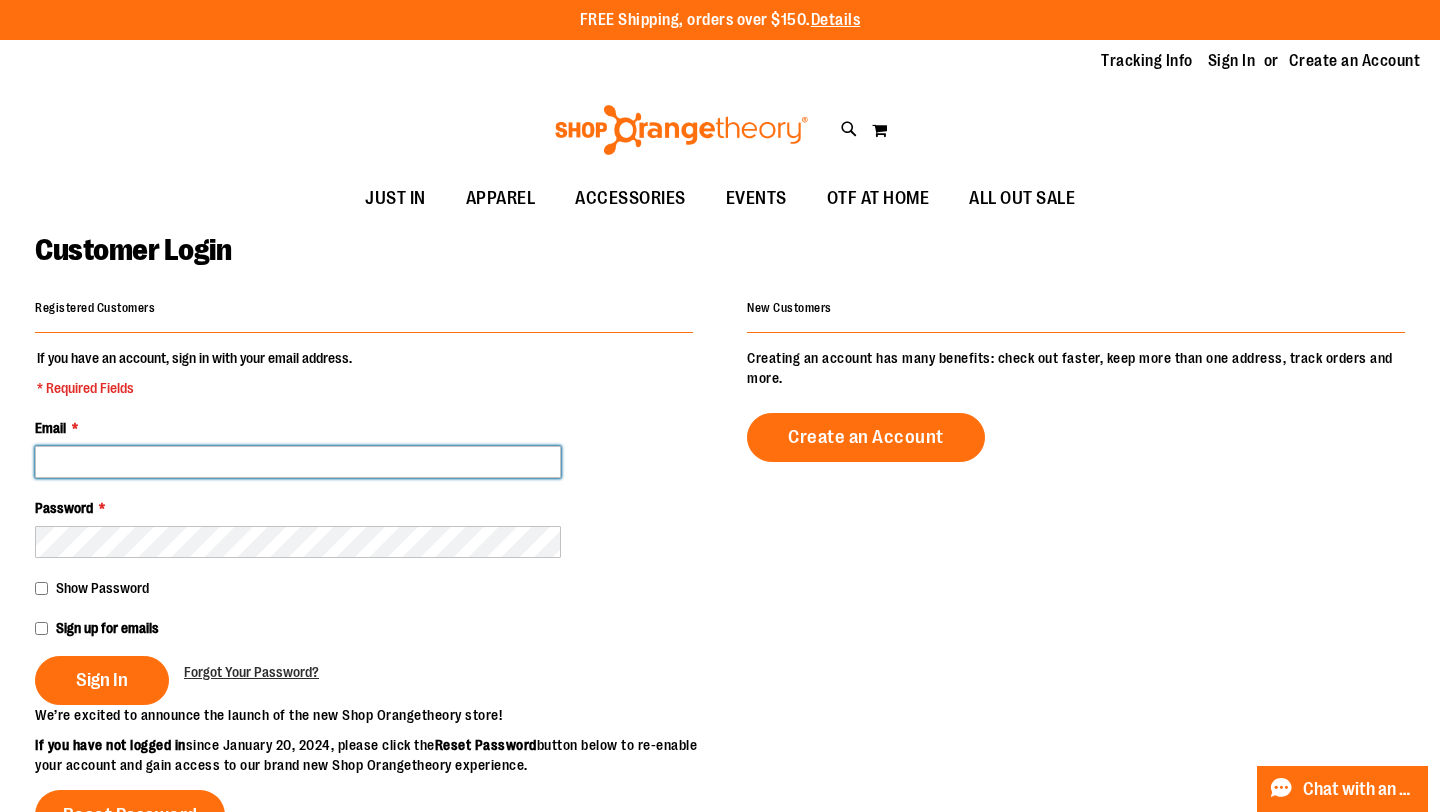 type on "**********" 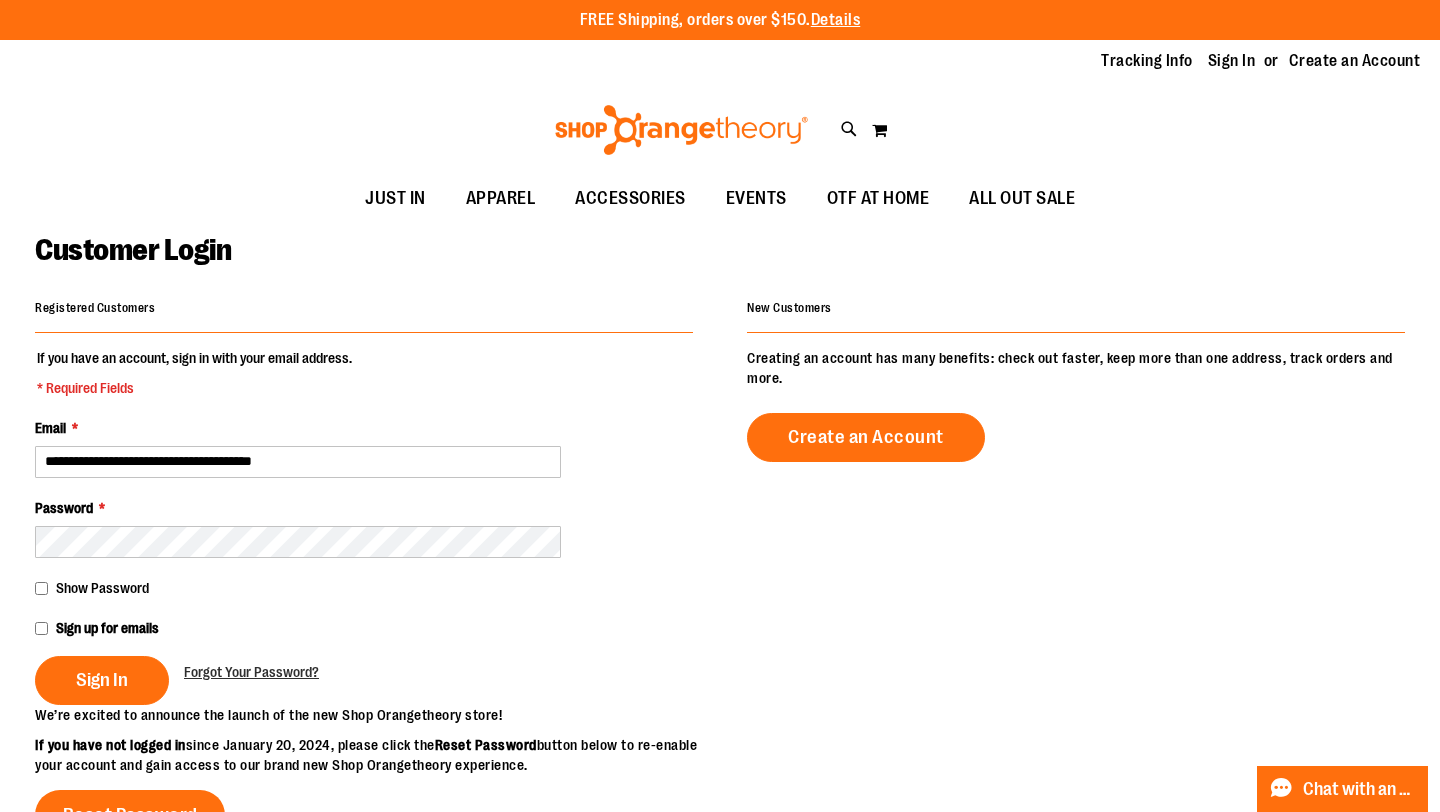 type on "**********" 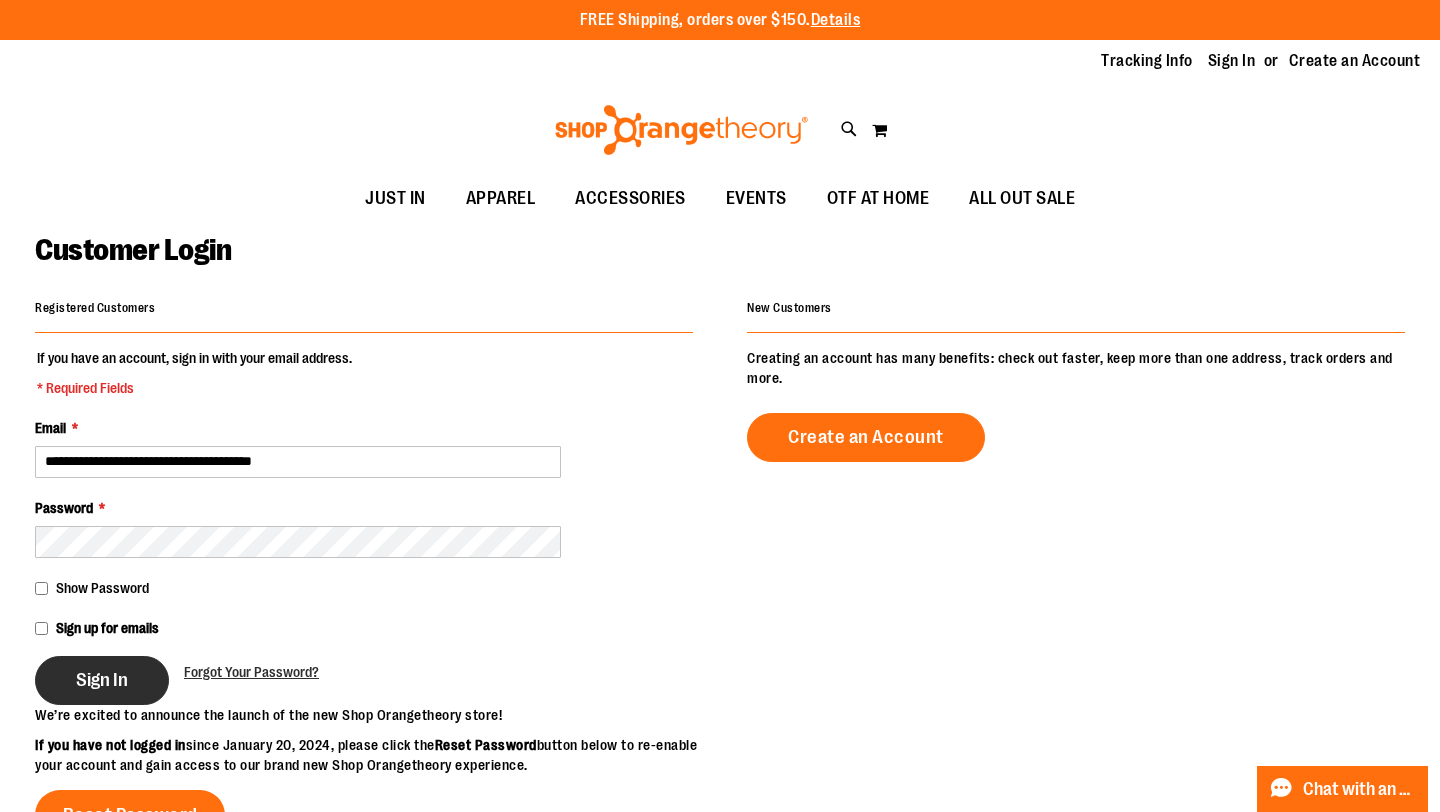 click on "Sign In" at bounding box center (102, 680) 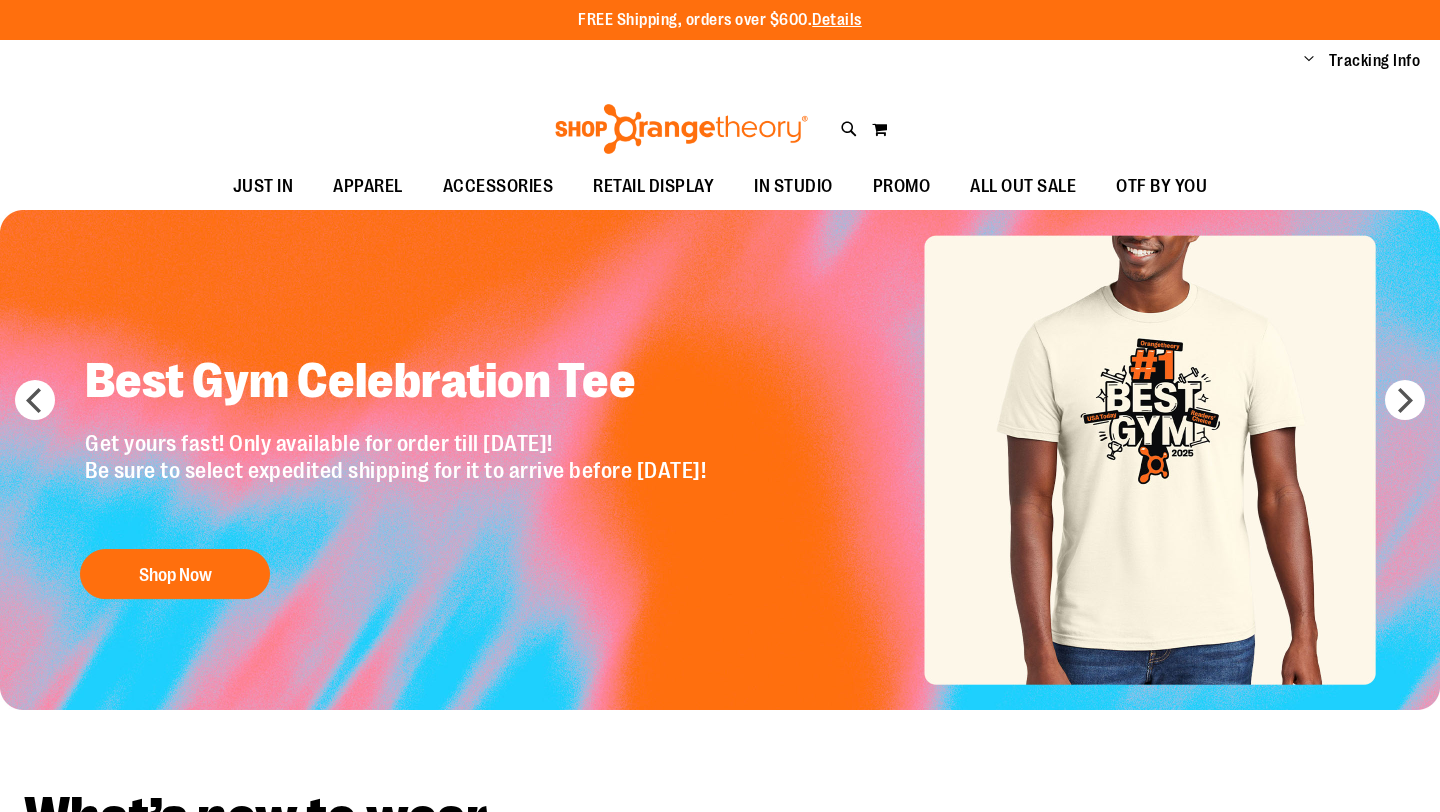 scroll, scrollTop: 0, scrollLeft: 0, axis: both 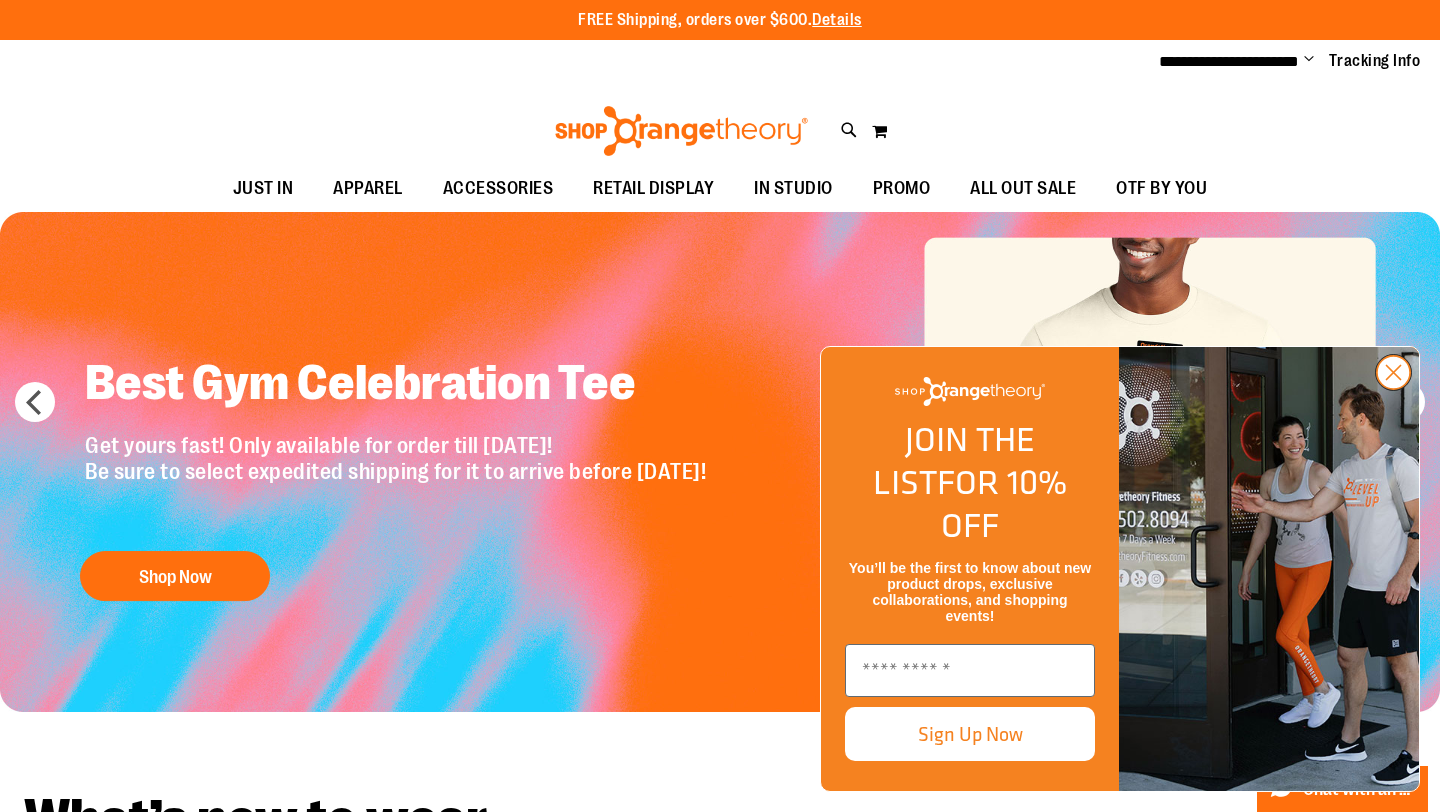 type on "**********" 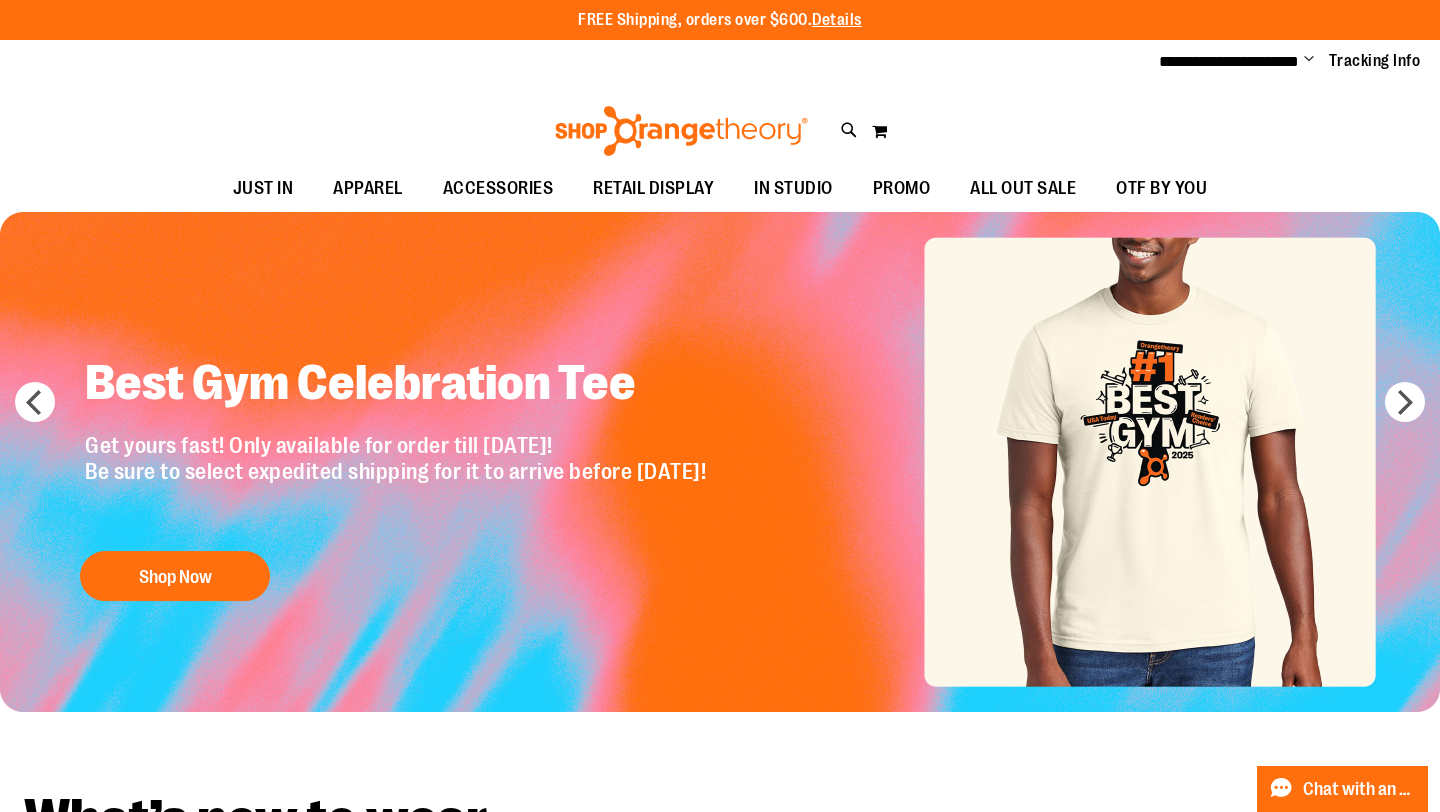 click on "Change" at bounding box center (1309, 60) 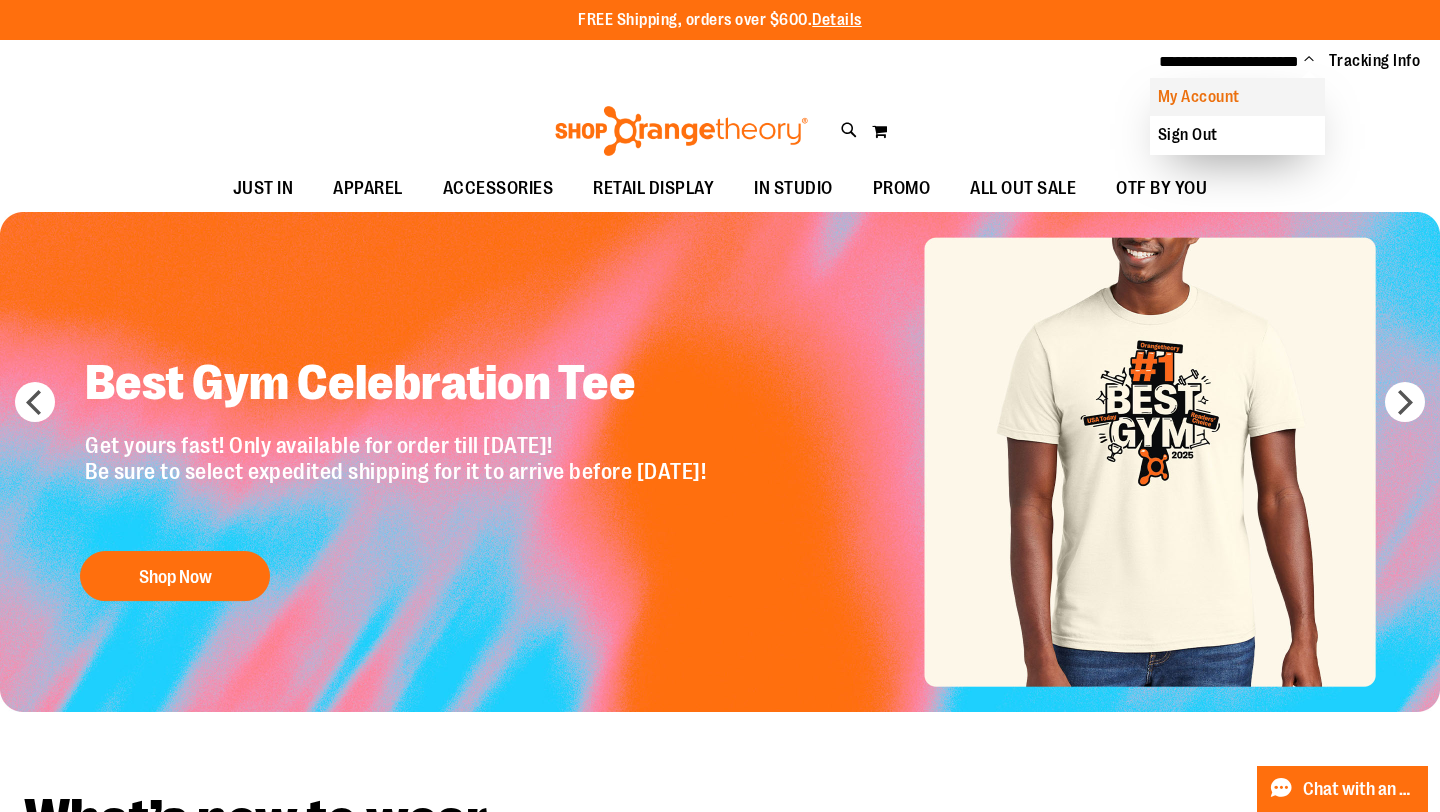 click on "My Account" at bounding box center [1237, 97] 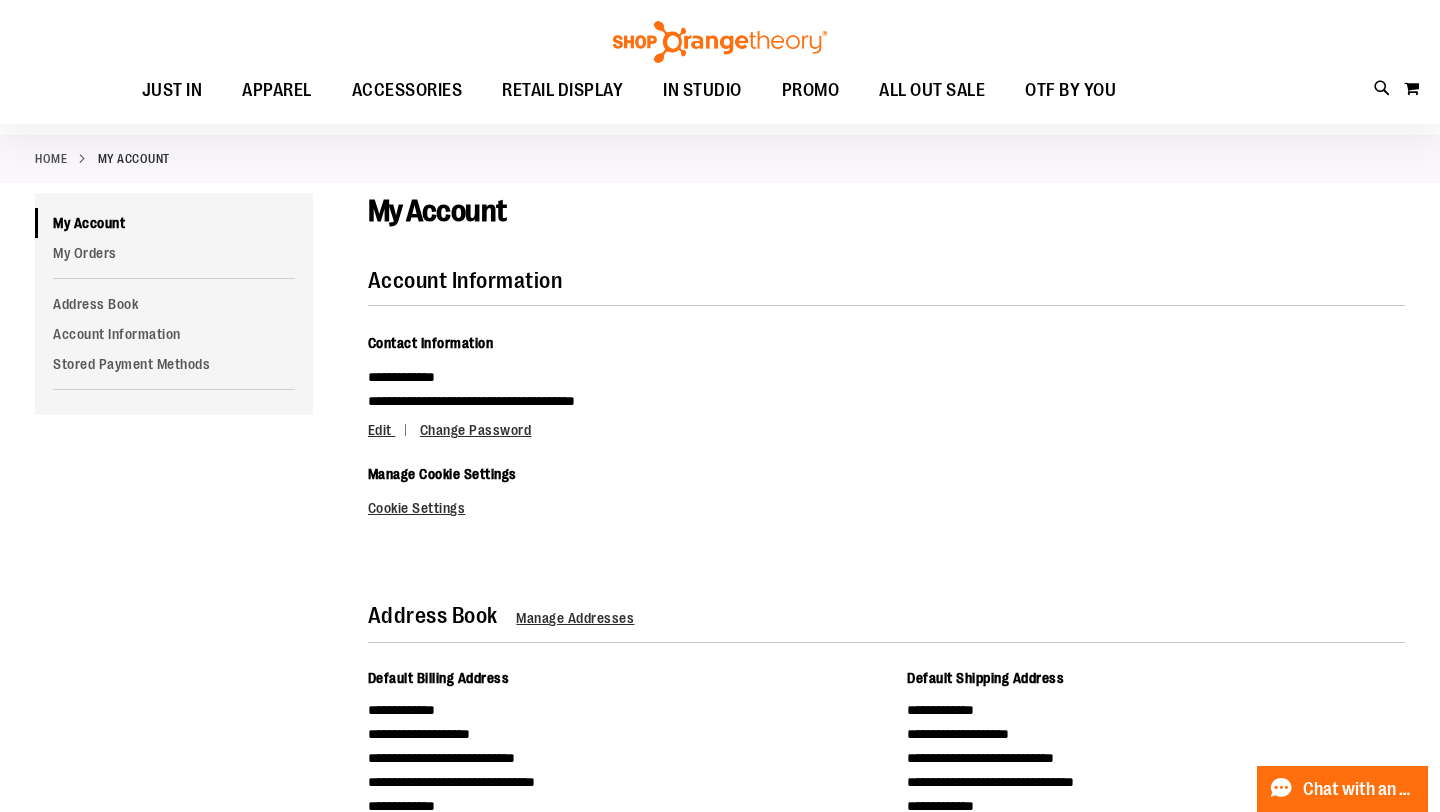 scroll, scrollTop: 73, scrollLeft: 0, axis: vertical 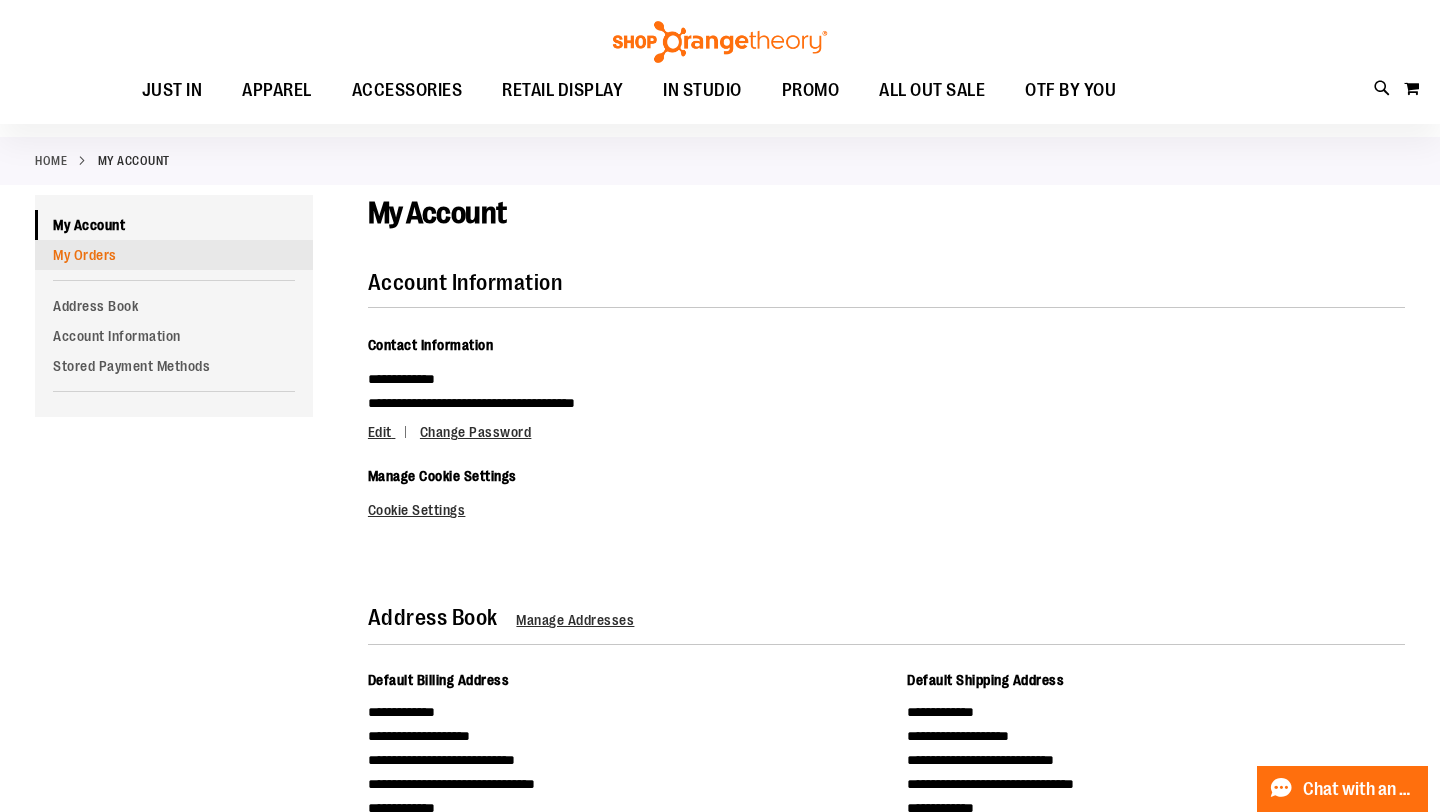 type on "**********" 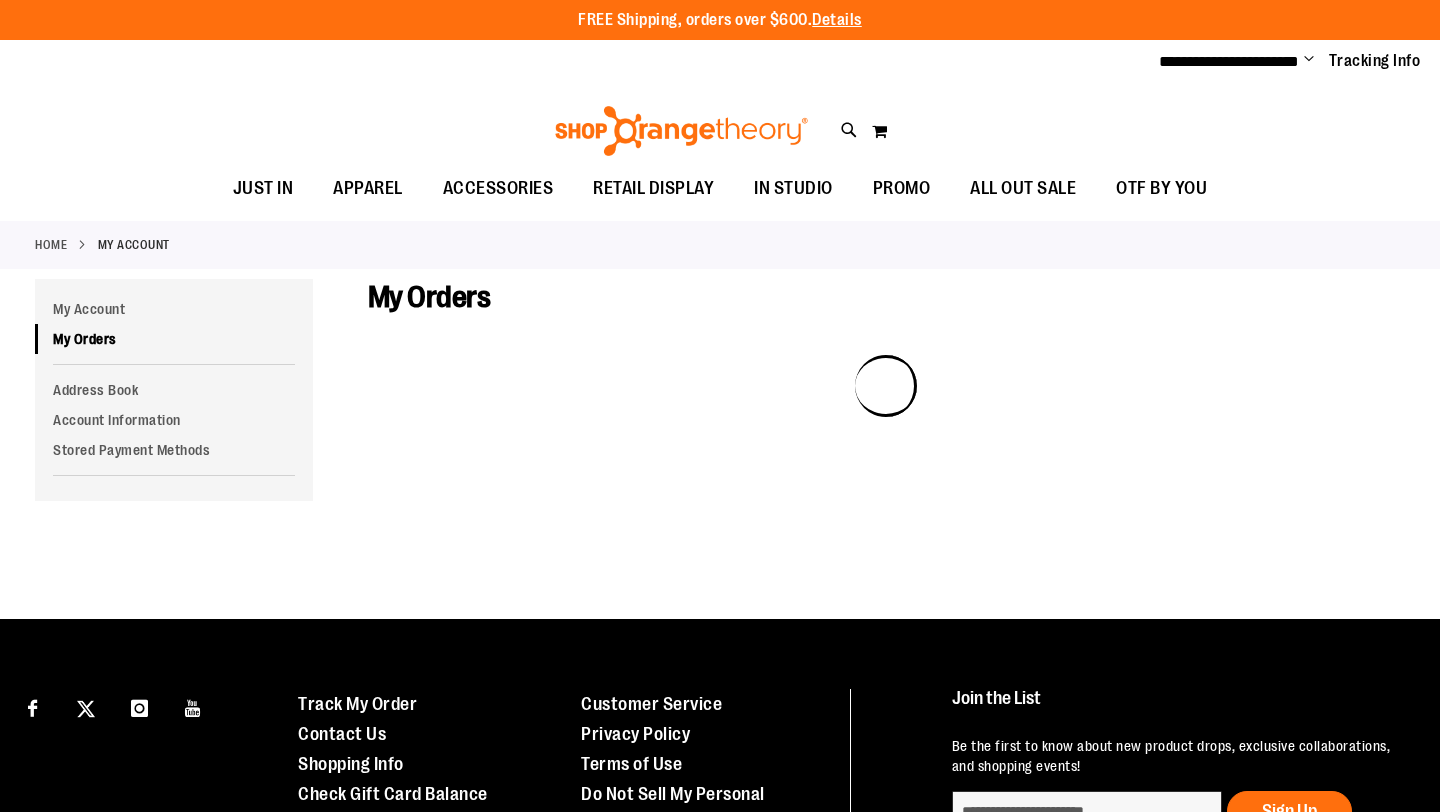 scroll, scrollTop: 0, scrollLeft: 0, axis: both 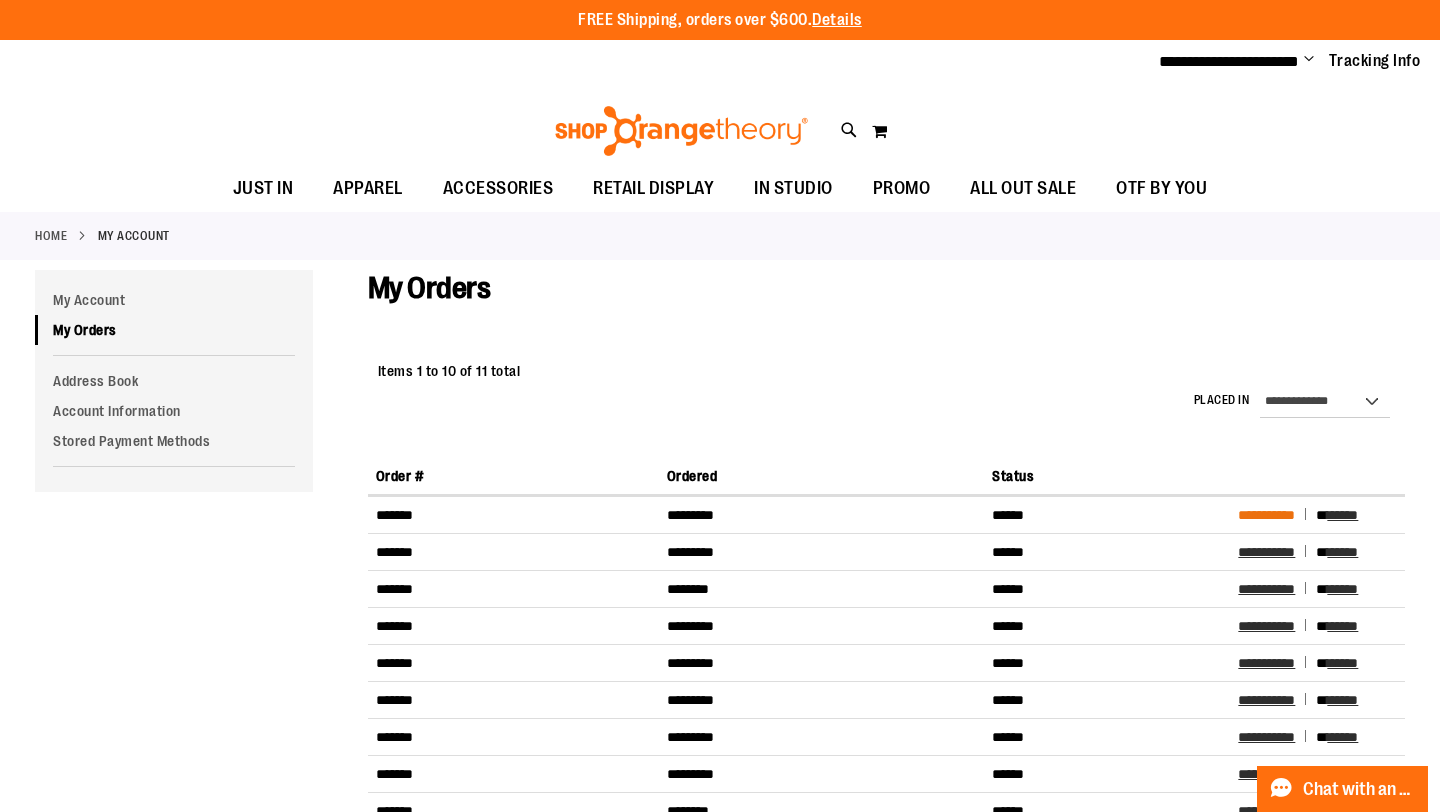 type on "**********" 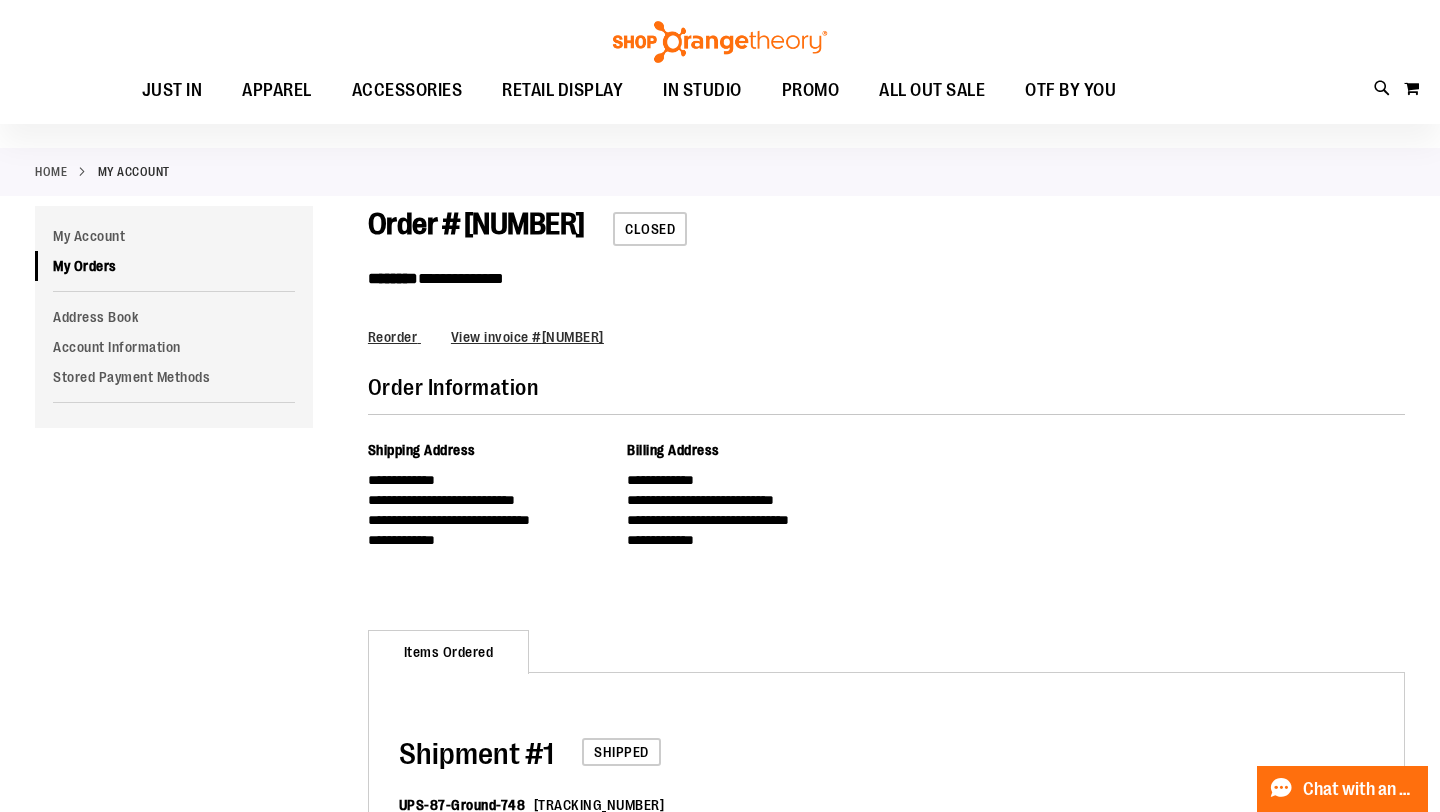 scroll, scrollTop: 59, scrollLeft: 0, axis: vertical 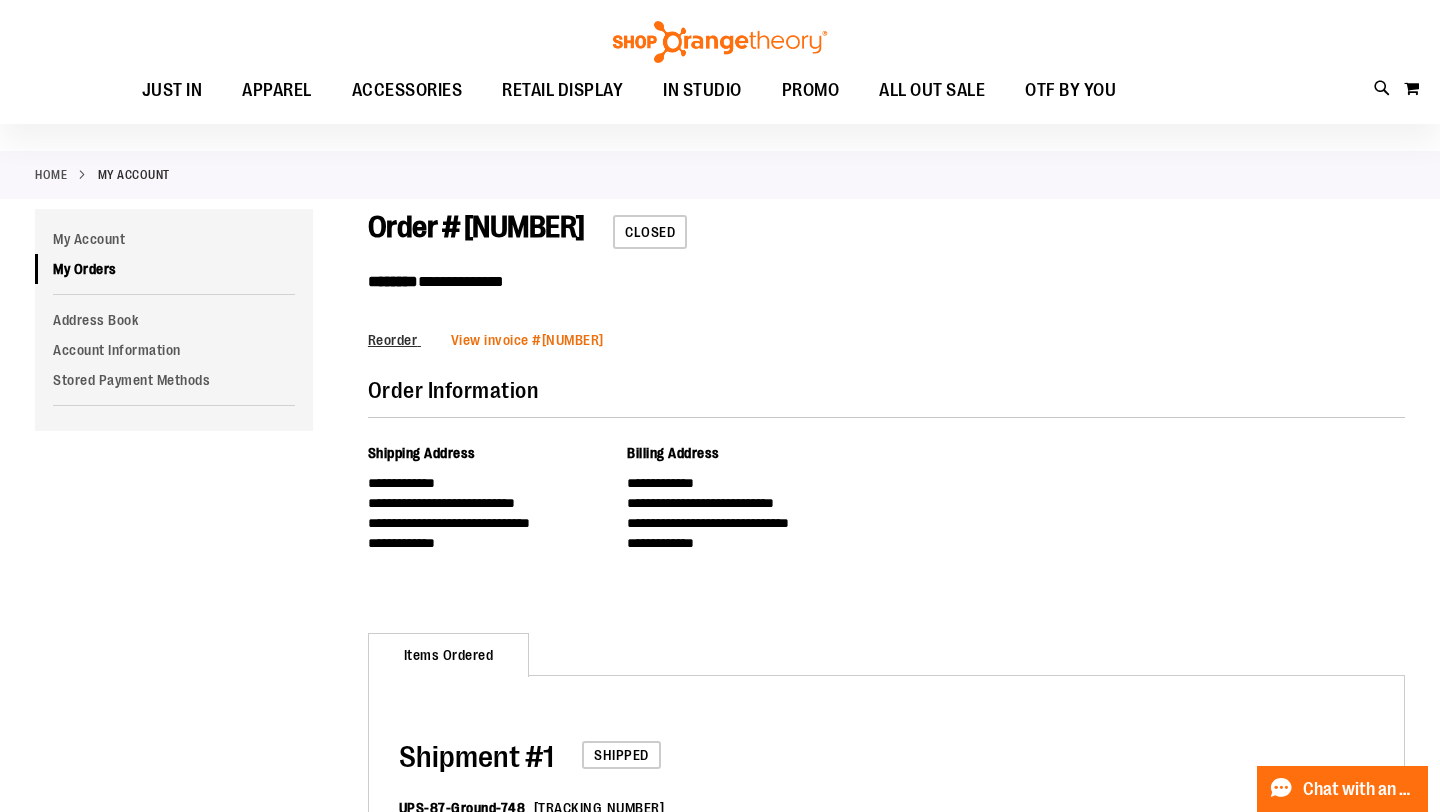 type on "**********" 